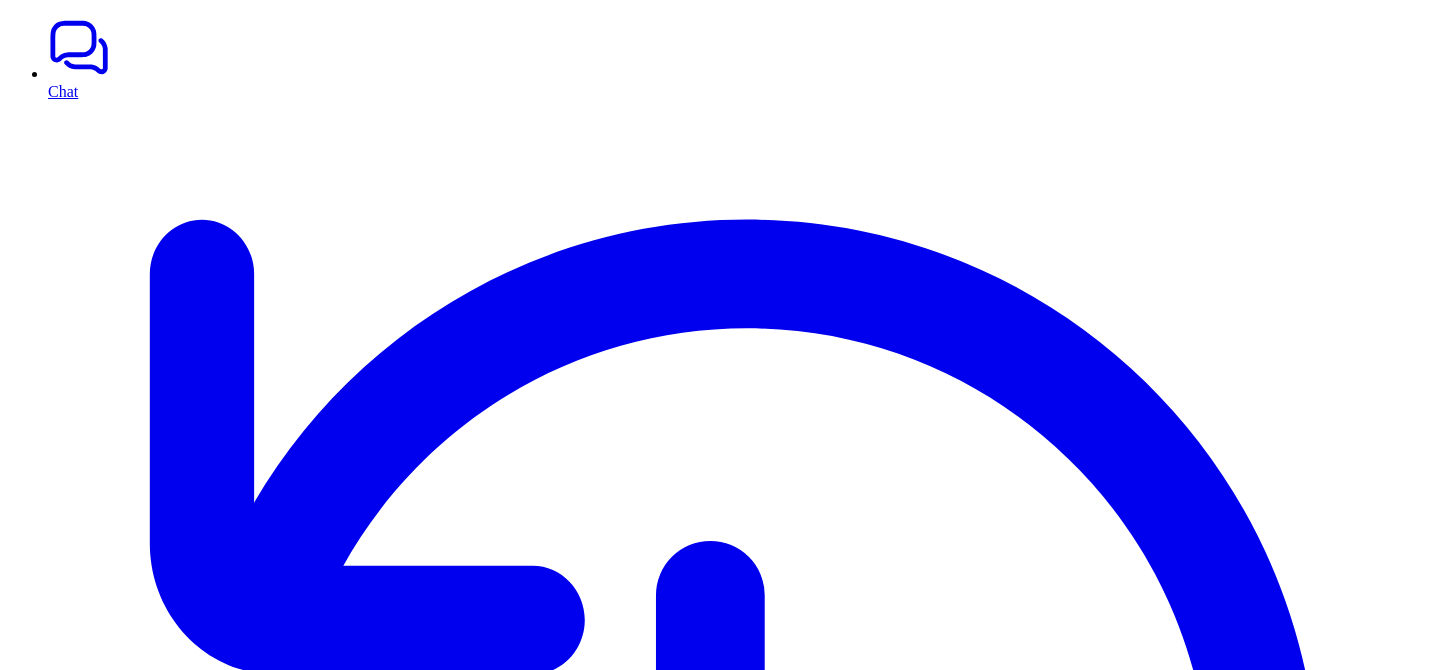 scroll, scrollTop: 0, scrollLeft: 0, axis: both 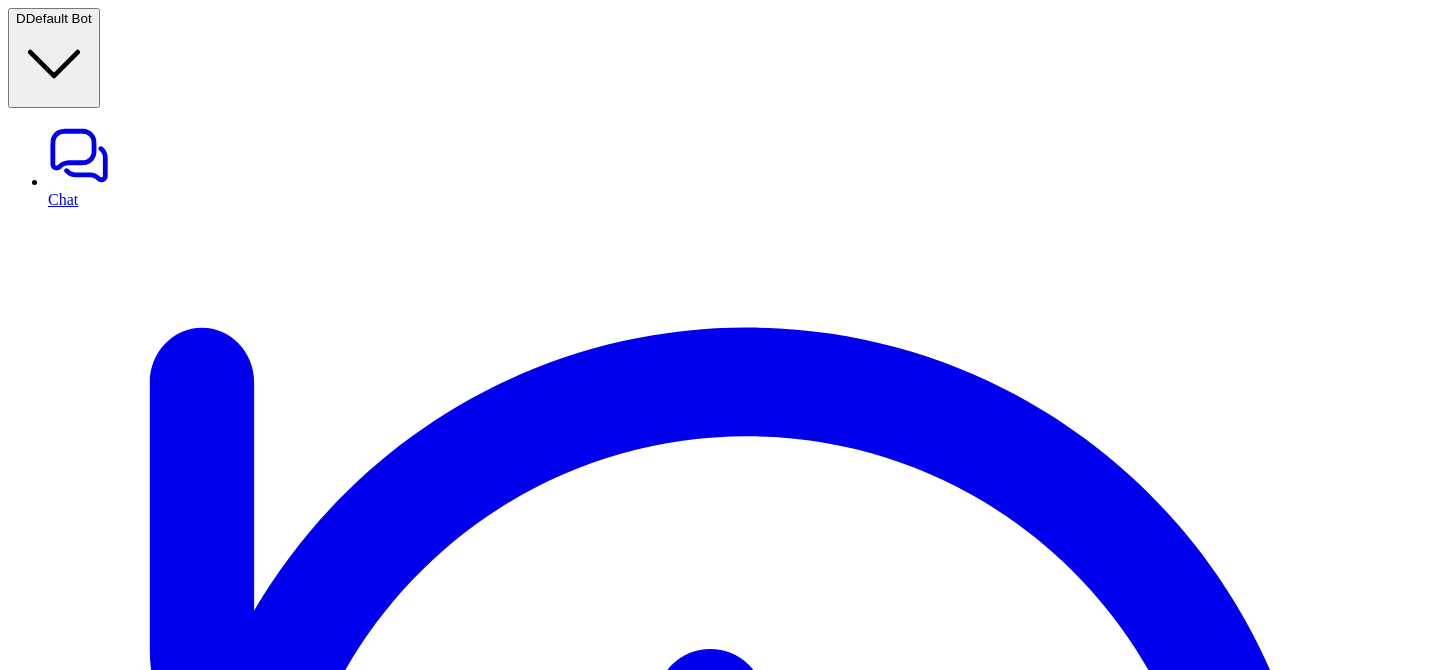 type on "**********" 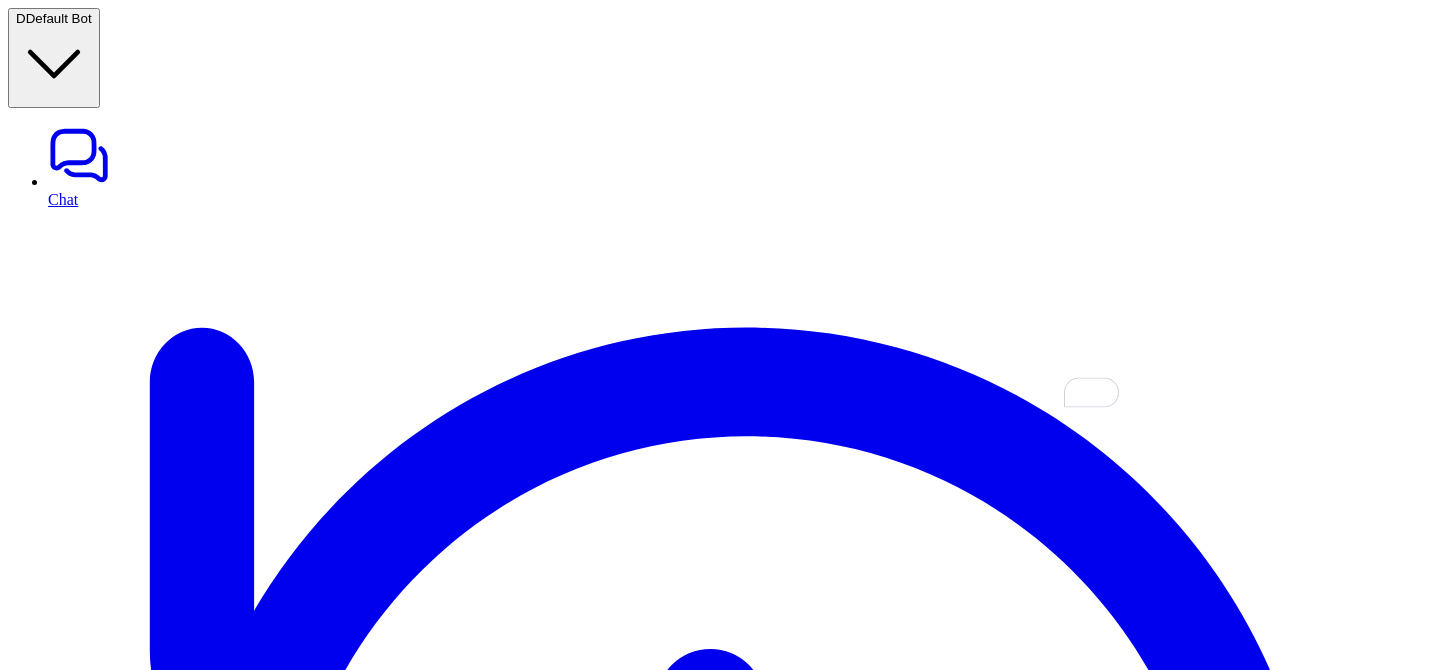 type on "**********" 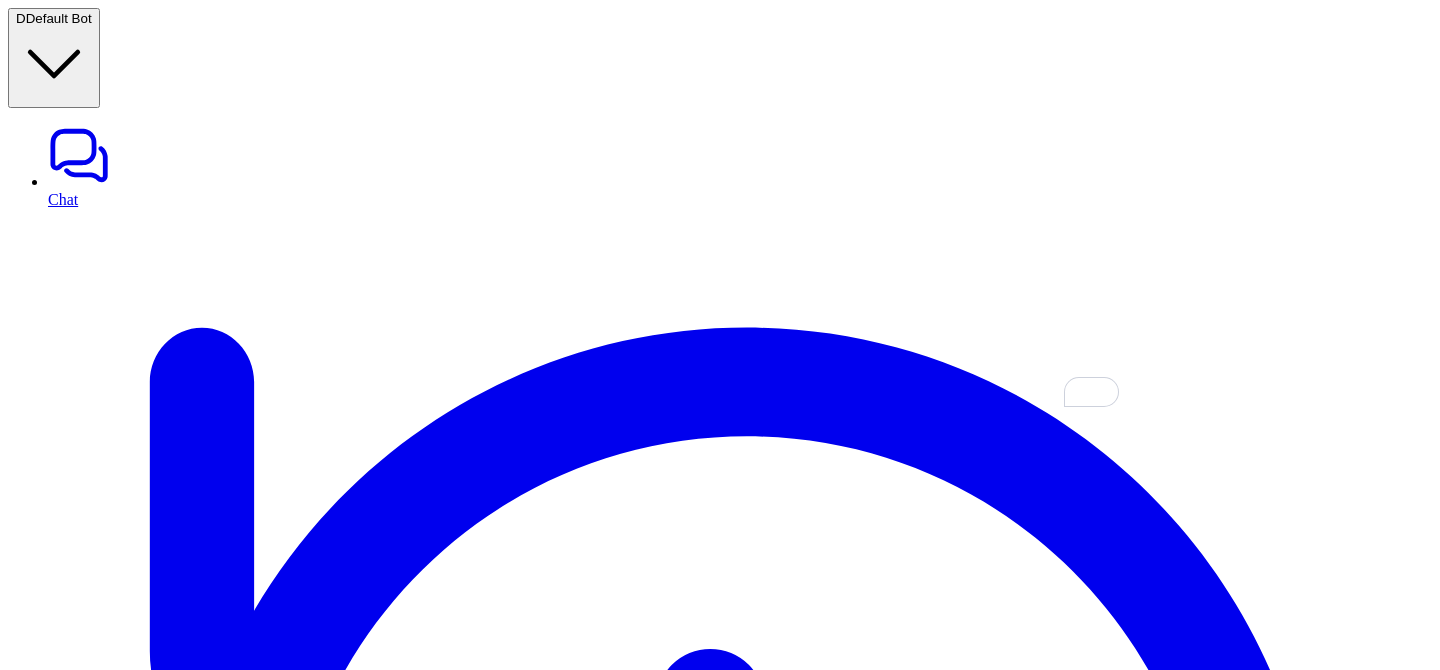 click on "**********" at bounding box center (720, 11515) 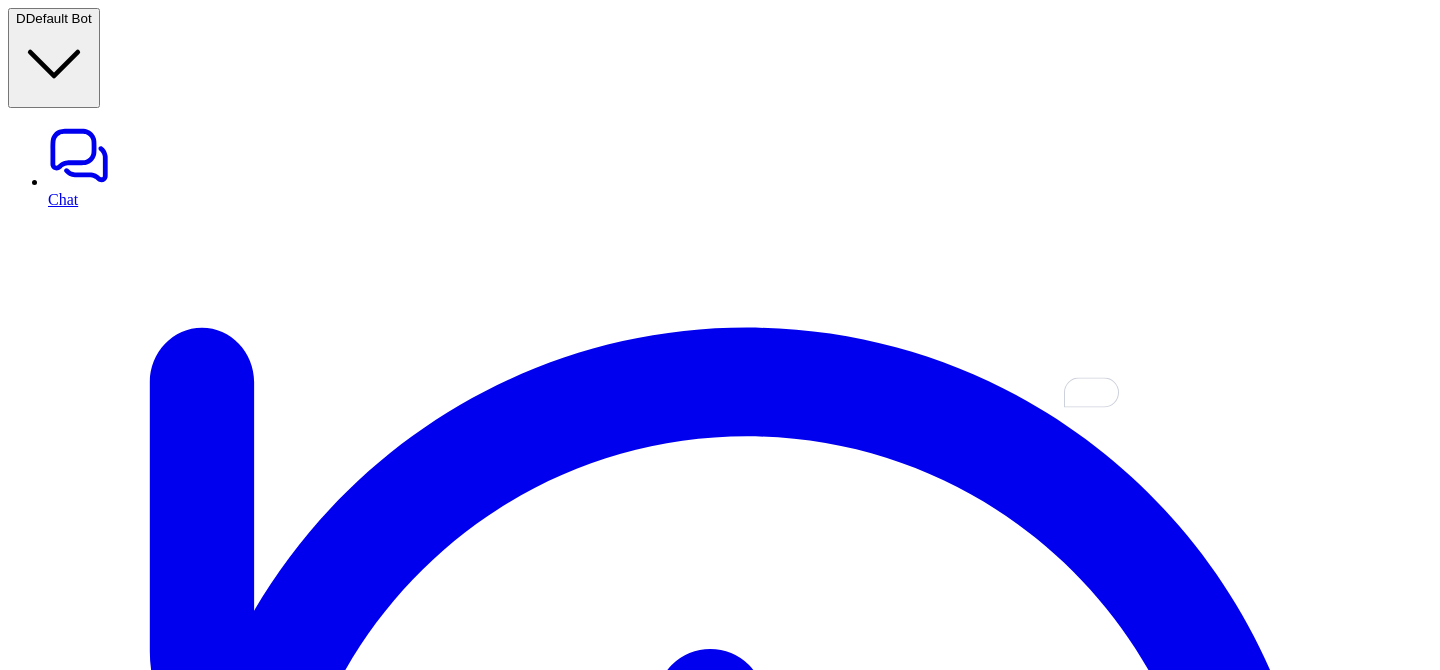 type on "**********" 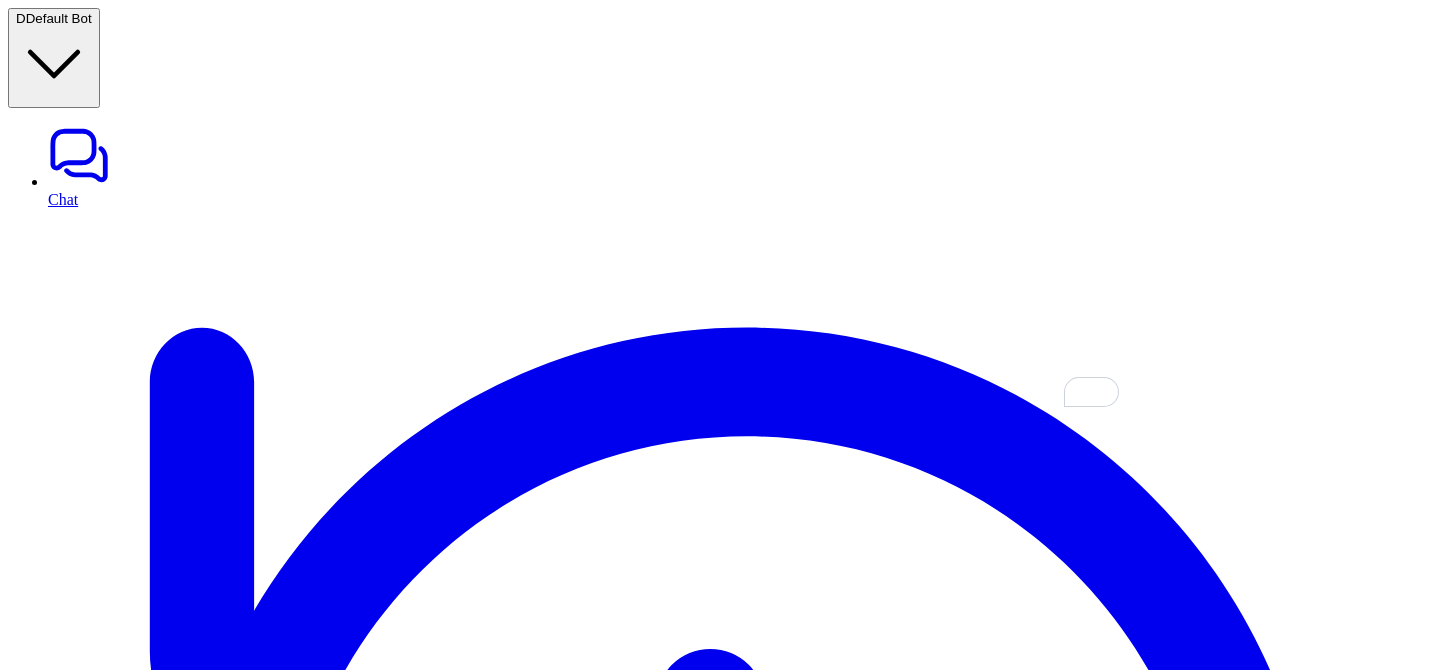 click on "Overview" at bounding box center (740, 6544) 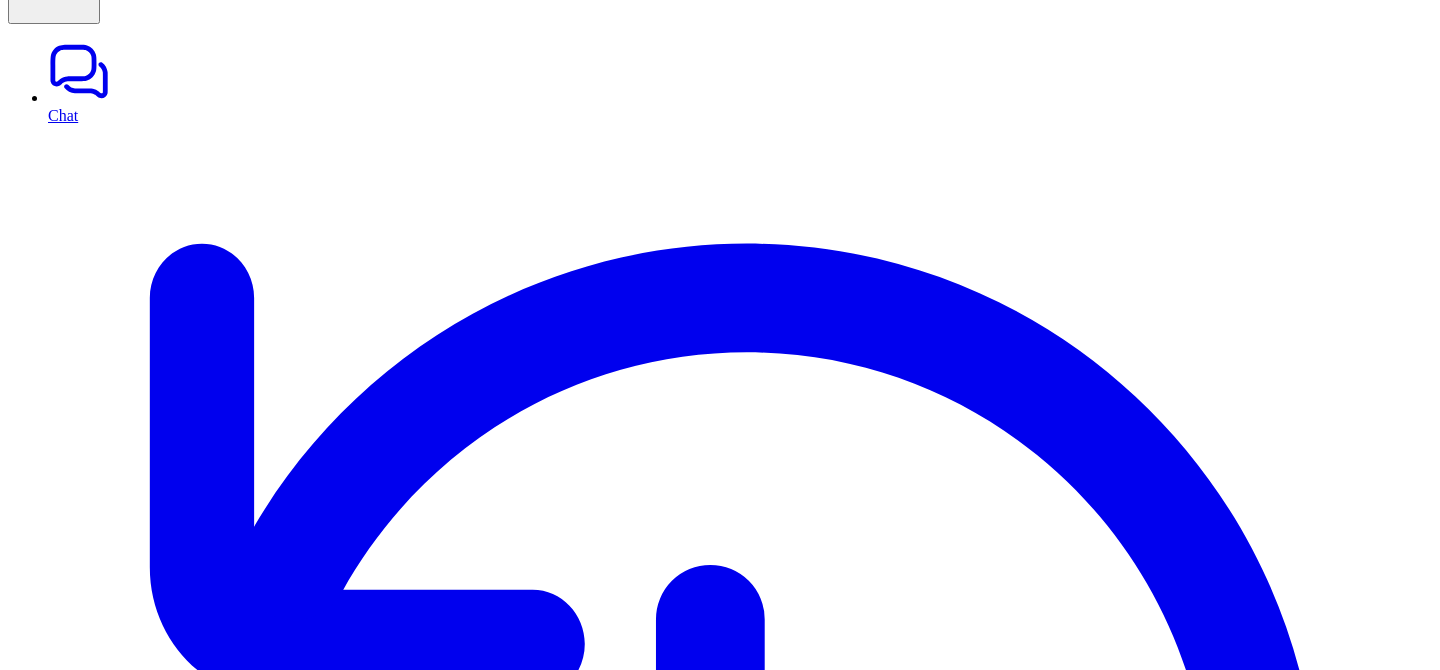 scroll, scrollTop: 0, scrollLeft: 0, axis: both 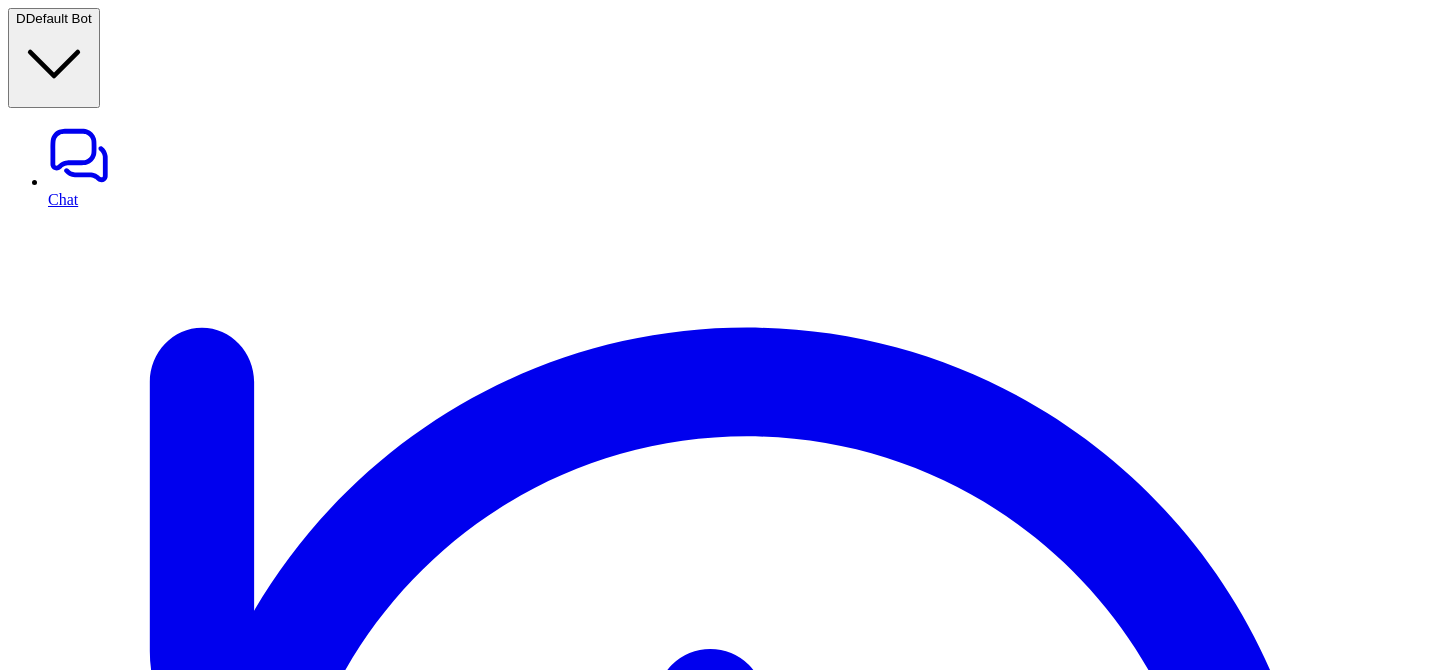 click at bounding box center (85, 11544) 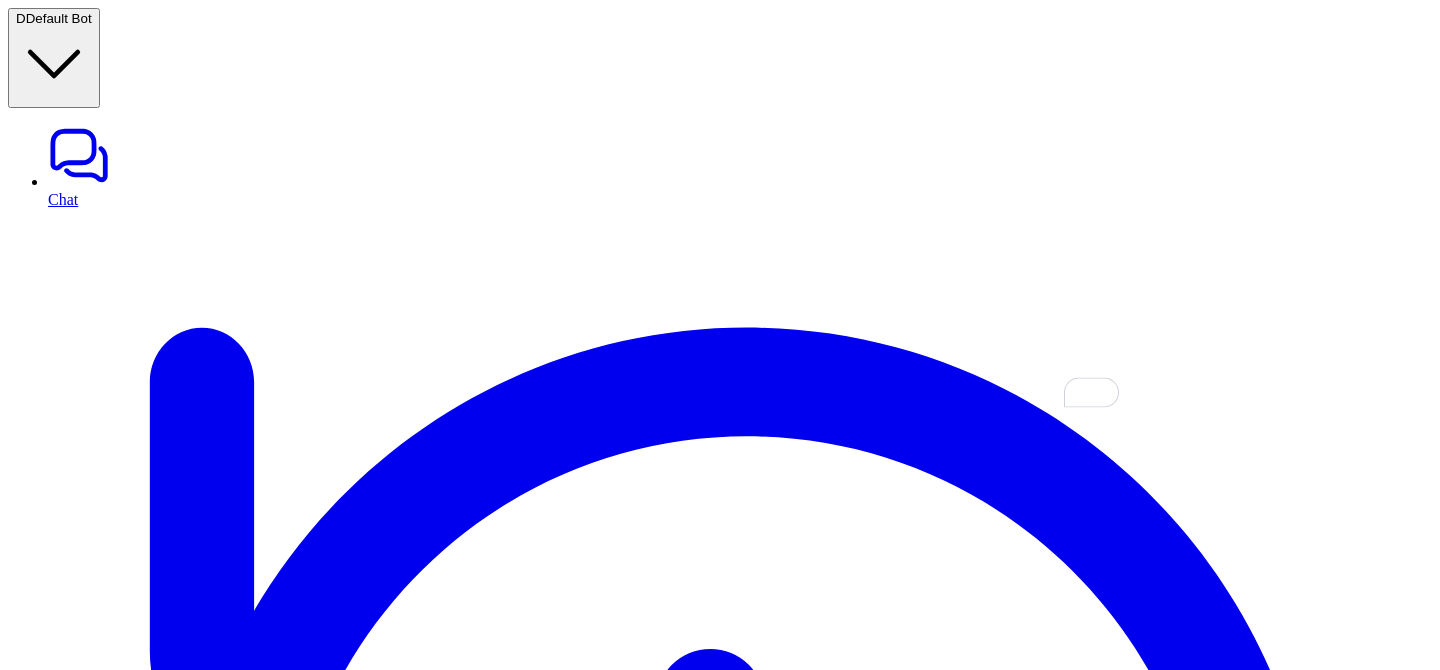 type on "**********" 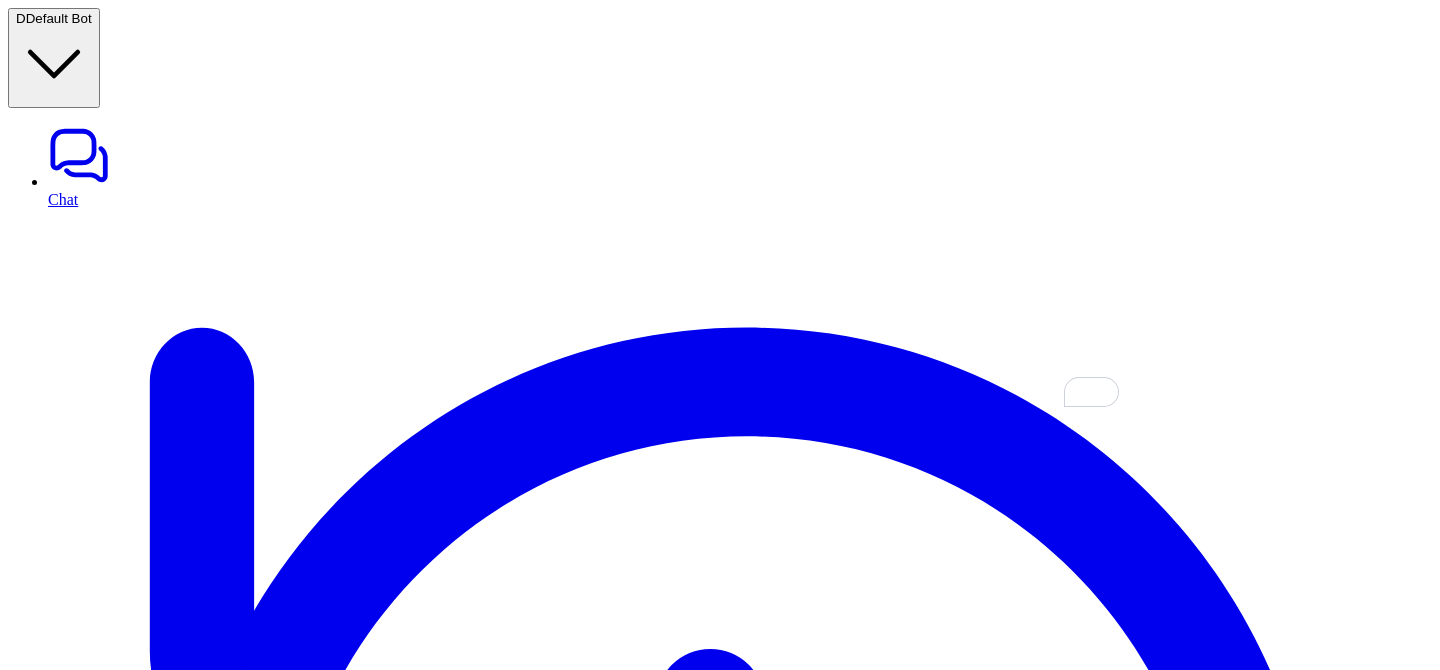 click 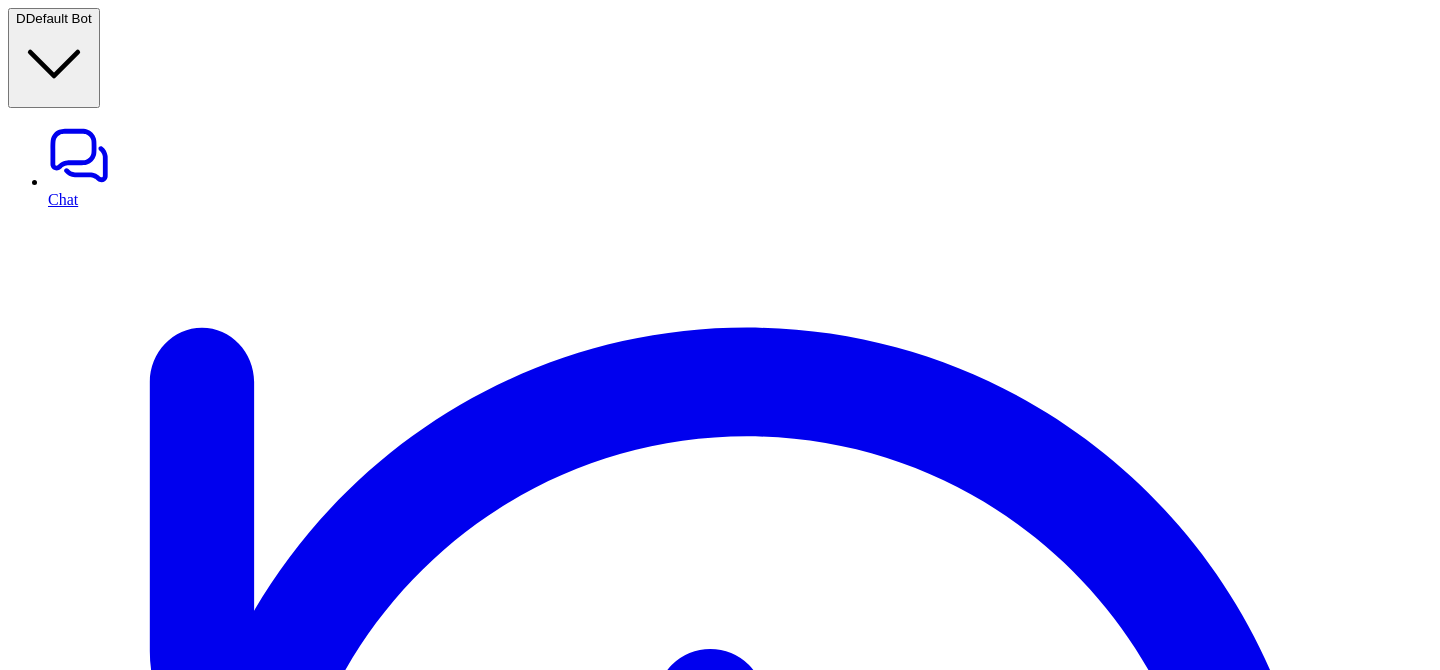 click on "Uninstall" at bounding box center (41, 9911) 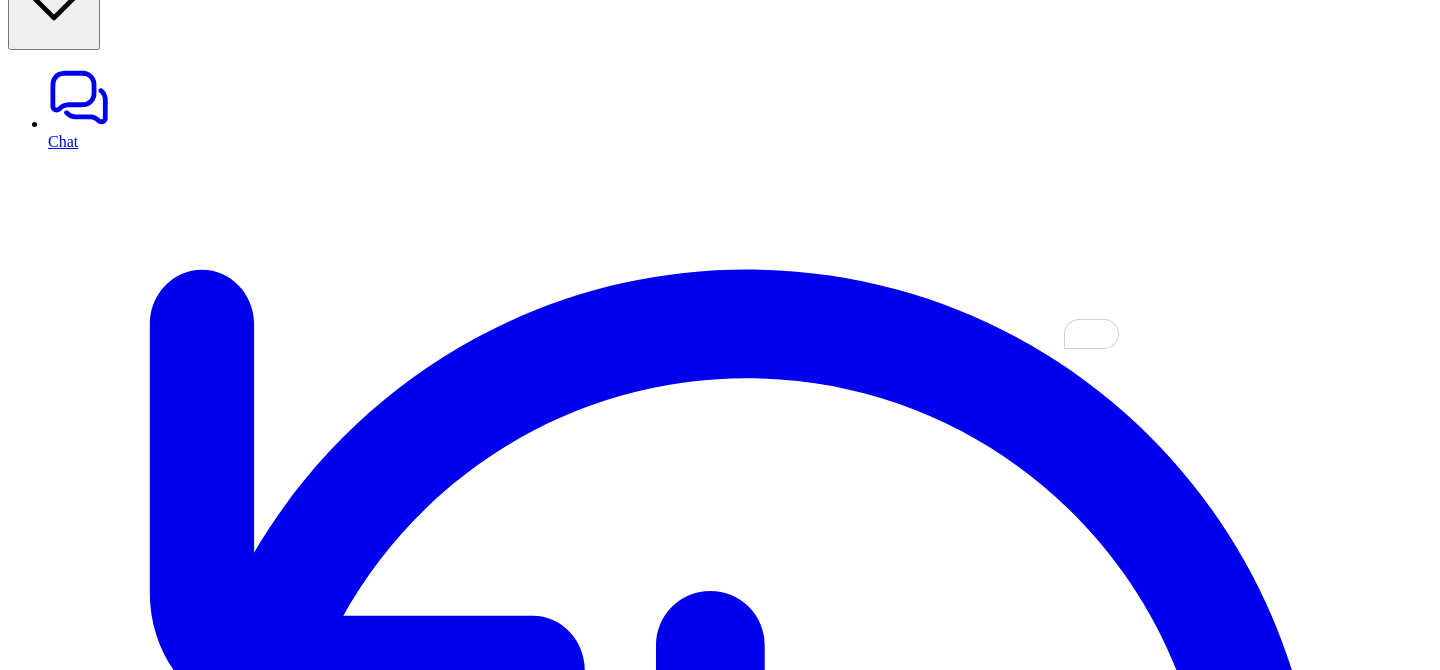 scroll, scrollTop: 0, scrollLeft: 0, axis: both 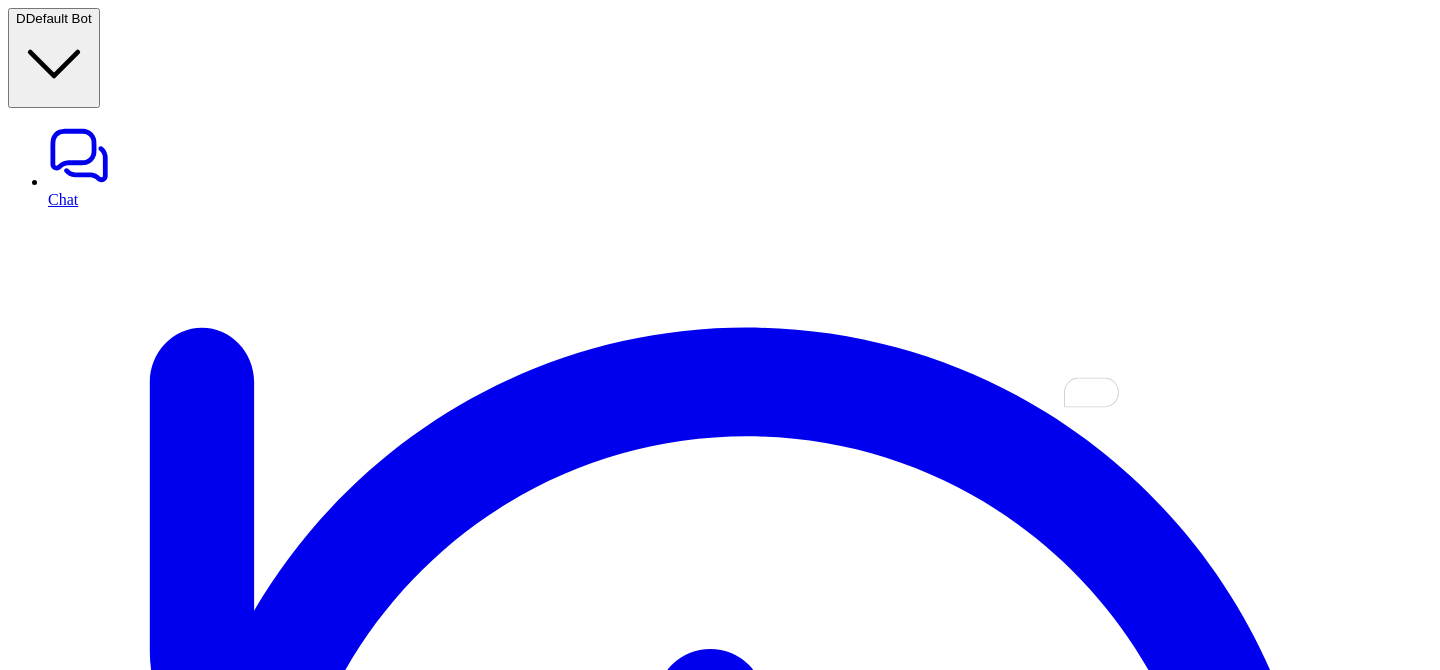 type on "**********" 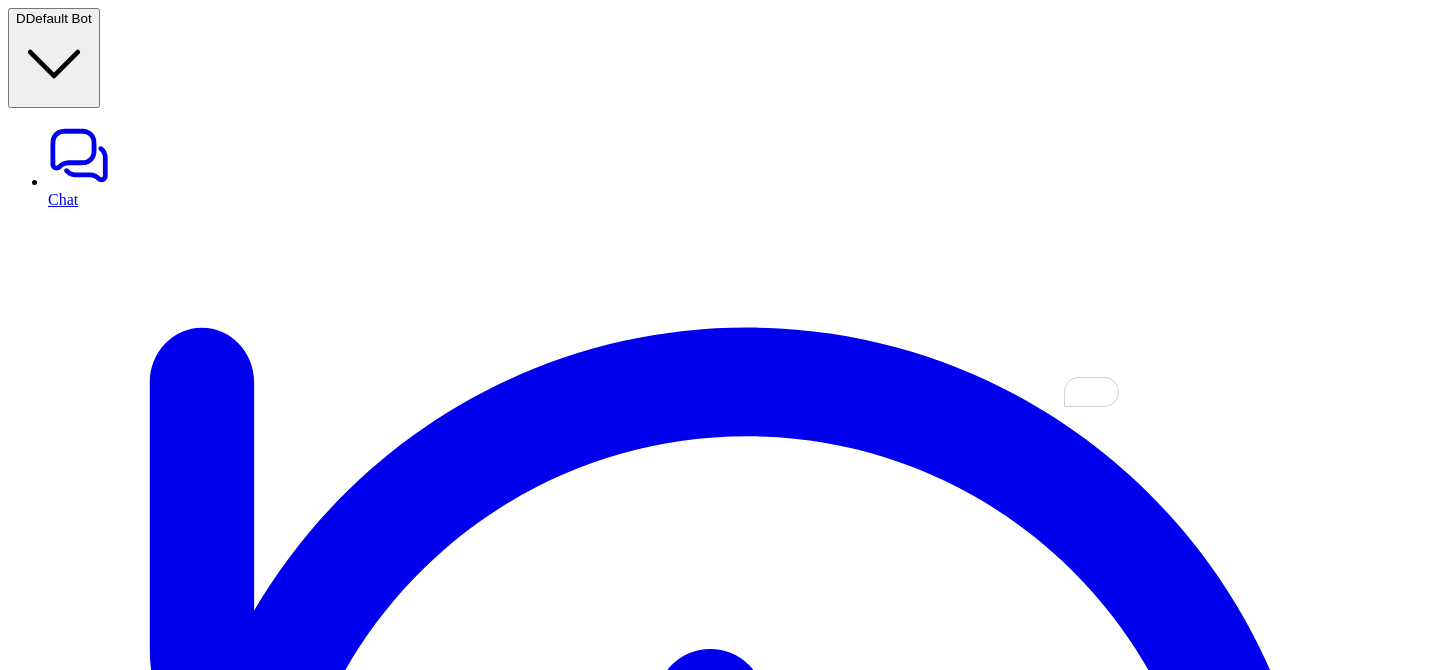 scroll, scrollTop: 0, scrollLeft: 0, axis: both 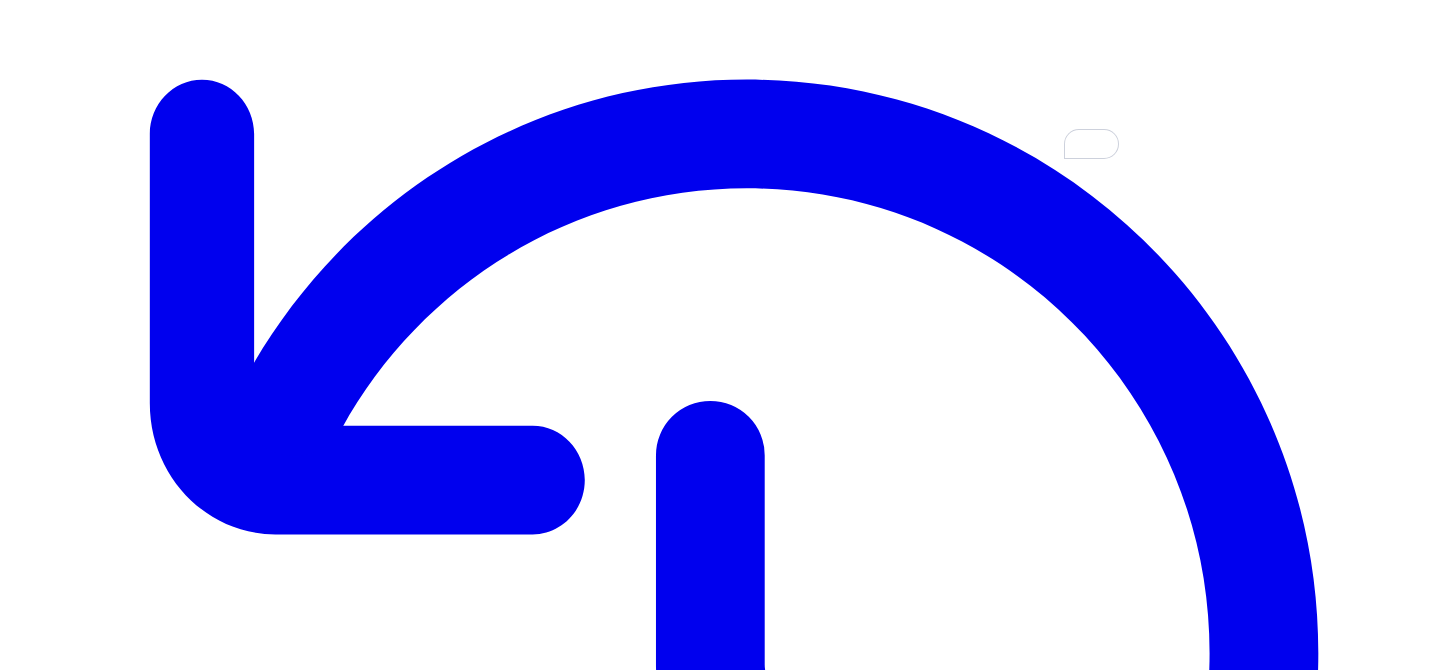 click on "Process tickets View articles" at bounding box center [720, 11580] 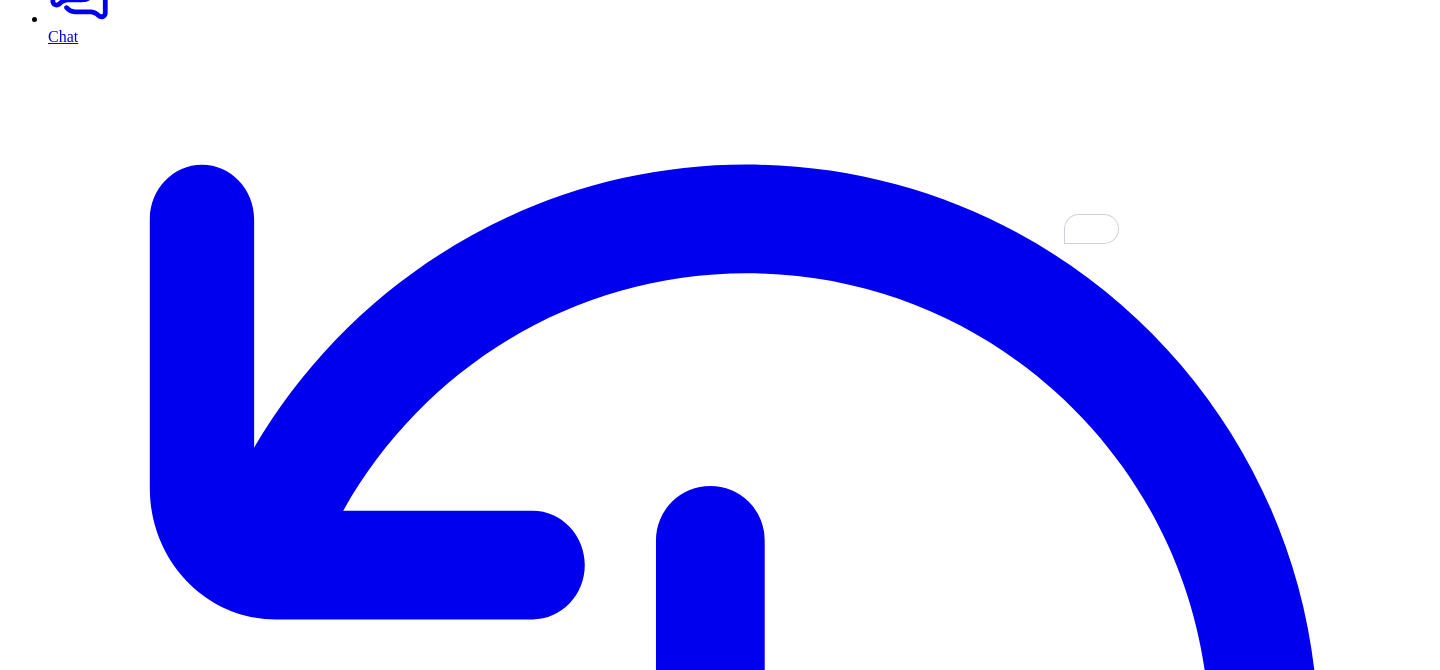 scroll, scrollTop: 0, scrollLeft: 0, axis: both 